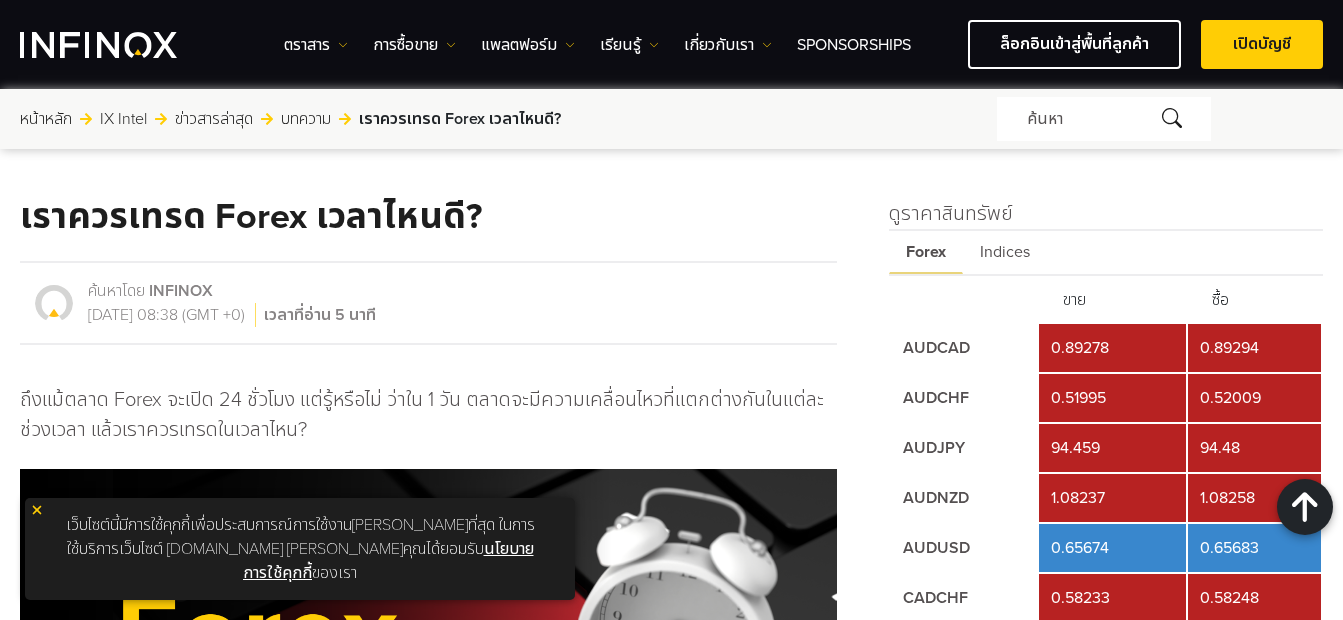 scroll, scrollTop: 1000, scrollLeft: 0, axis: vertical 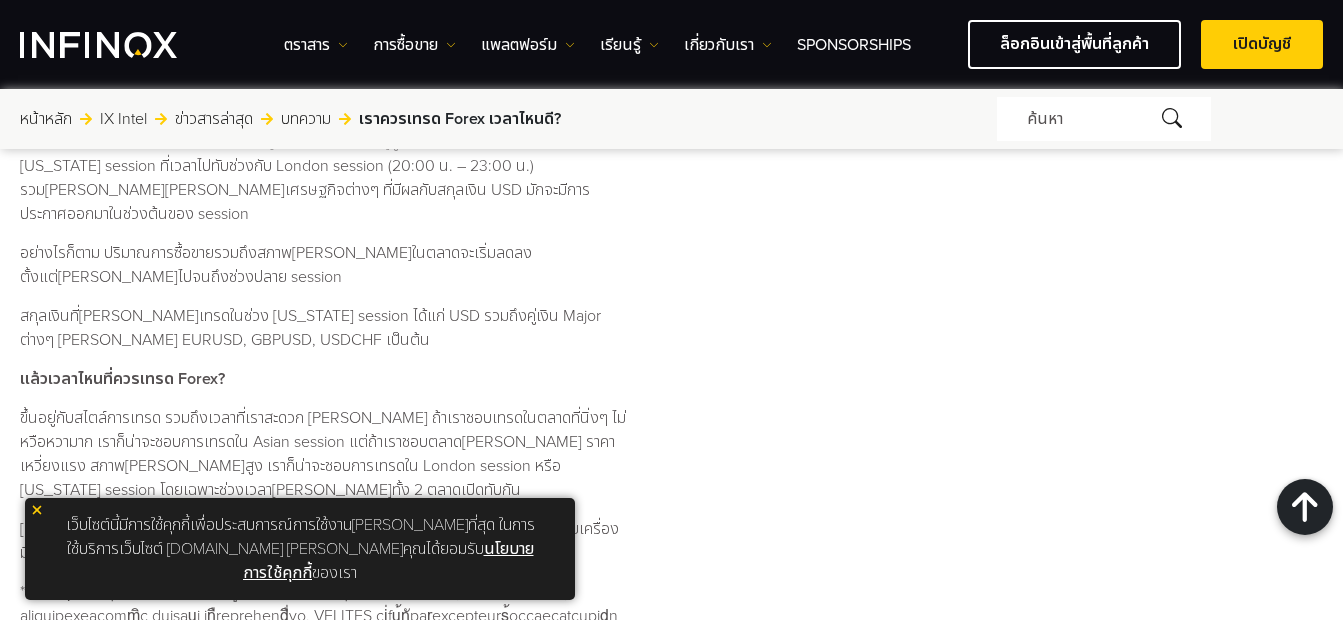 click on "IX PARTNERS
IXO PRIME
IX SOCIAL
สมัครรับอีเมลของเรา
ไม่พลาดโอกาสการซื้อขายกับ IX Daily สมัครได้แล้ว[PERSON_NAME]!
FirstName" at bounding box center [671, -173] 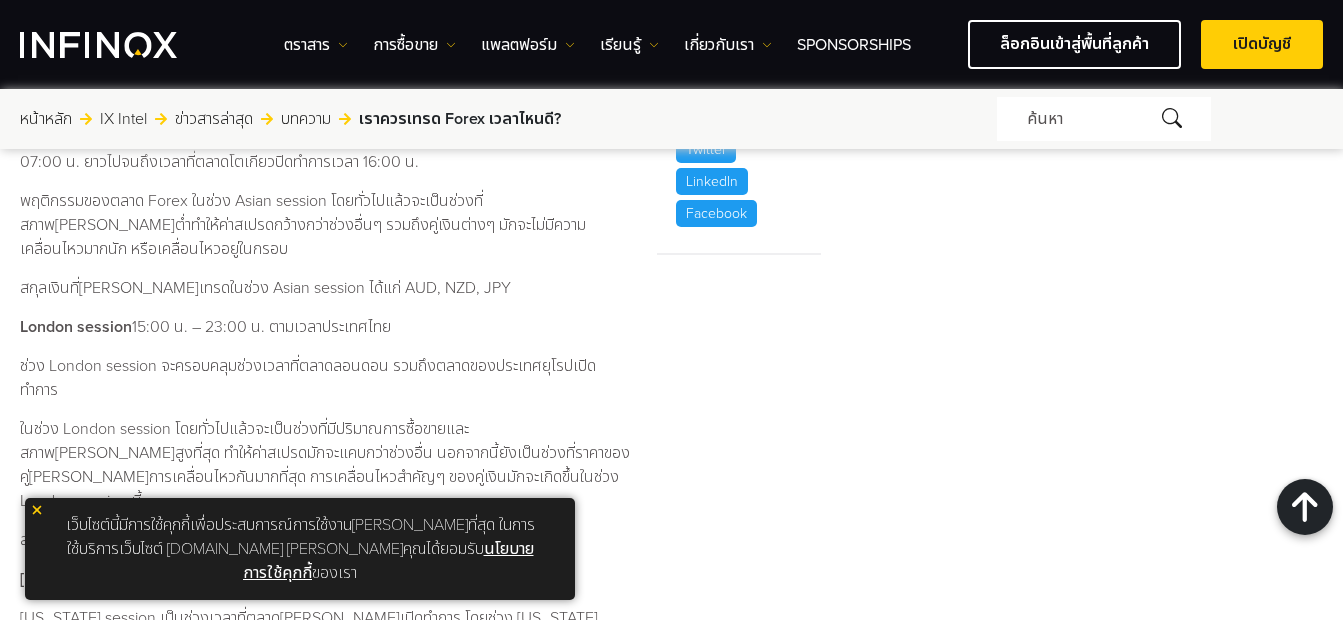 click on "ตลาด Forex เปิดซื้อขายกี่โมง?
เวลาที่ตลาด Forex เปิดทำการซื้อขายคือตลอด 24 ชั่วโมง สัปดาห์ละ 5 วัน (จันทร์ – ศุกร์) แต่ตลาด Forex ไม่ได้มีพฤติกรรมที่เหมือนกันทั้งวัน โดยตลาด Forex จะมี trading session หรือช่วงเวลาการซื้อขายหลักๆ อยู่ 3 ช่วง
Asian session  05:00 น. – 16:00 น. ตามเวลาประเทศไทย
สกุลเงินที่นิยมเทรดในช่วง Asian session ได้แก่ AUD, NZD, JPY
London session  15:00 น. – 23:00 น. ตามเวลาประเทศไทย
New York session" at bounding box center (326, 568) 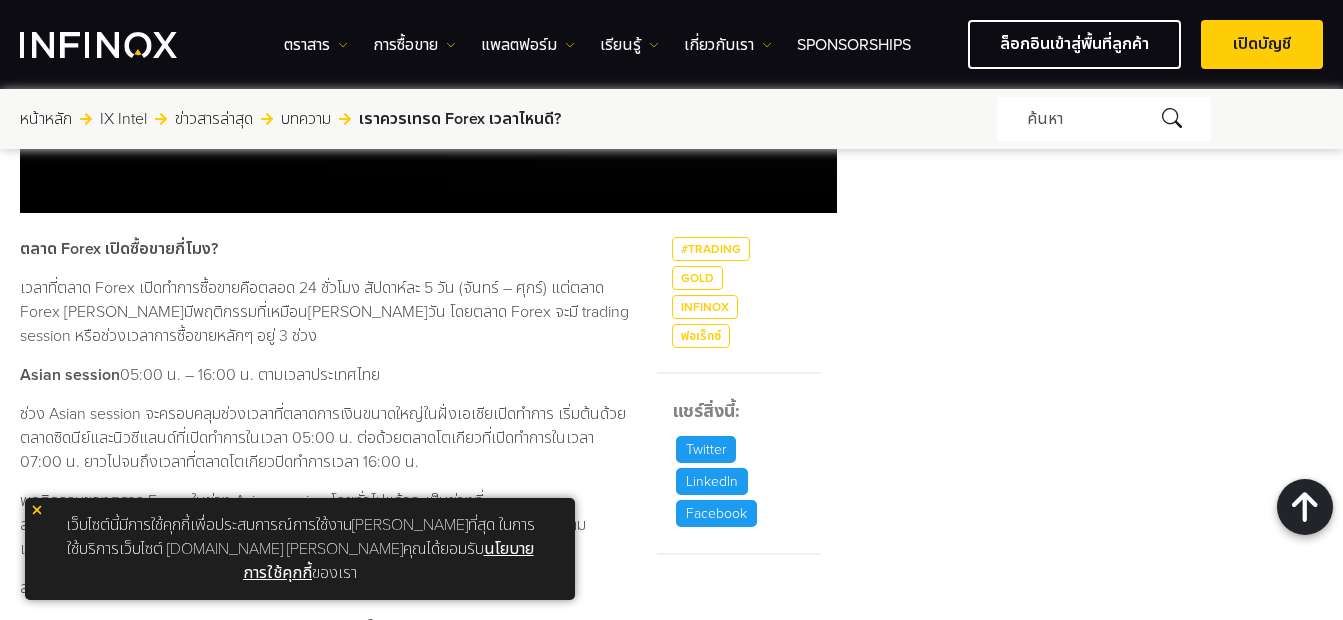 scroll, scrollTop: 700, scrollLeft: 0, axis: vertical 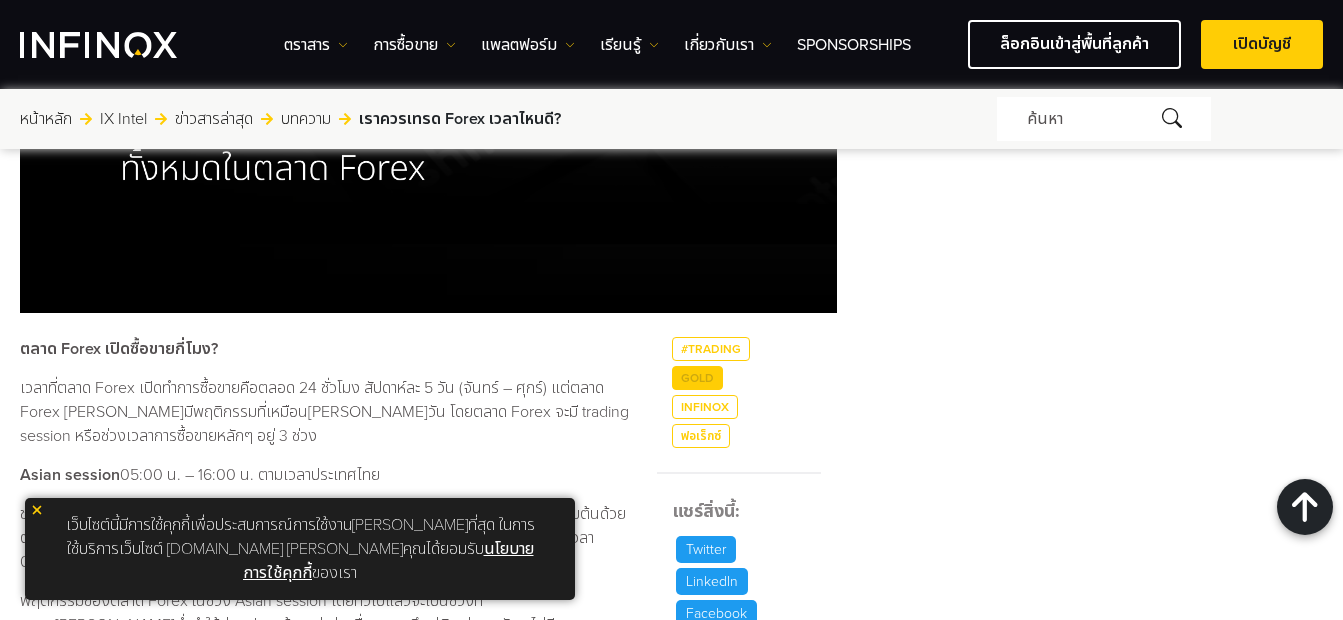 click on "Gold" at bounding box center (697, 378) 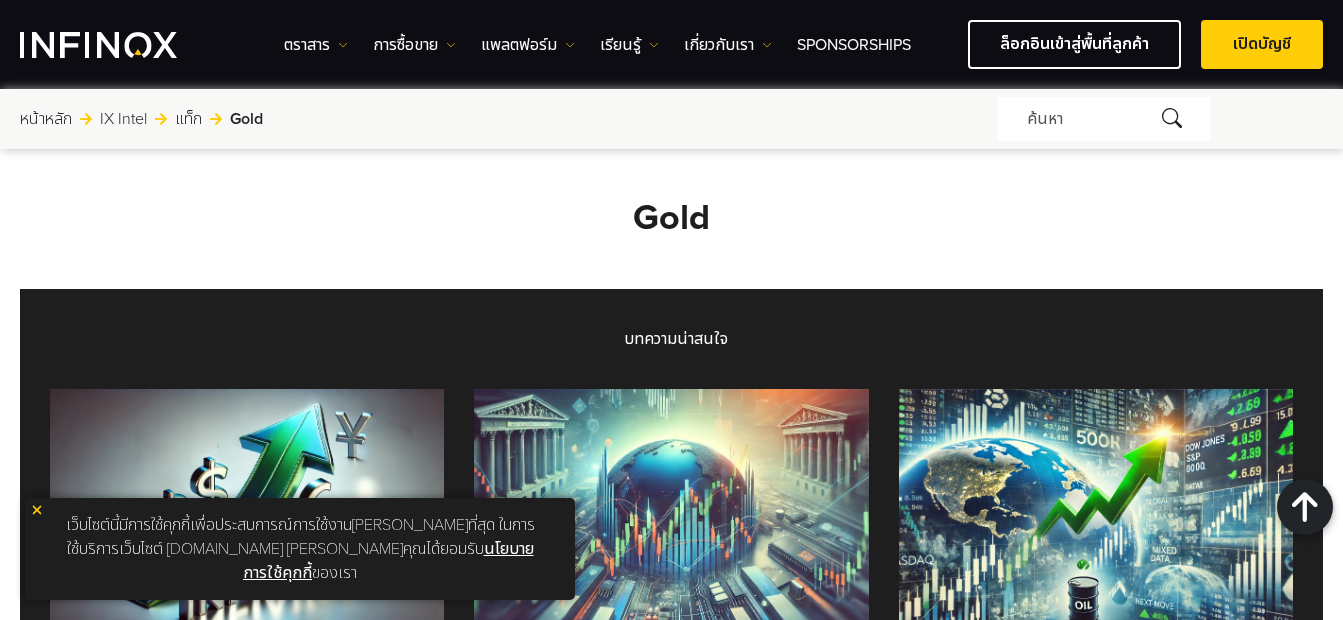 scroll, scrollTop: 700, scrollLeft: 0, axis: vertical 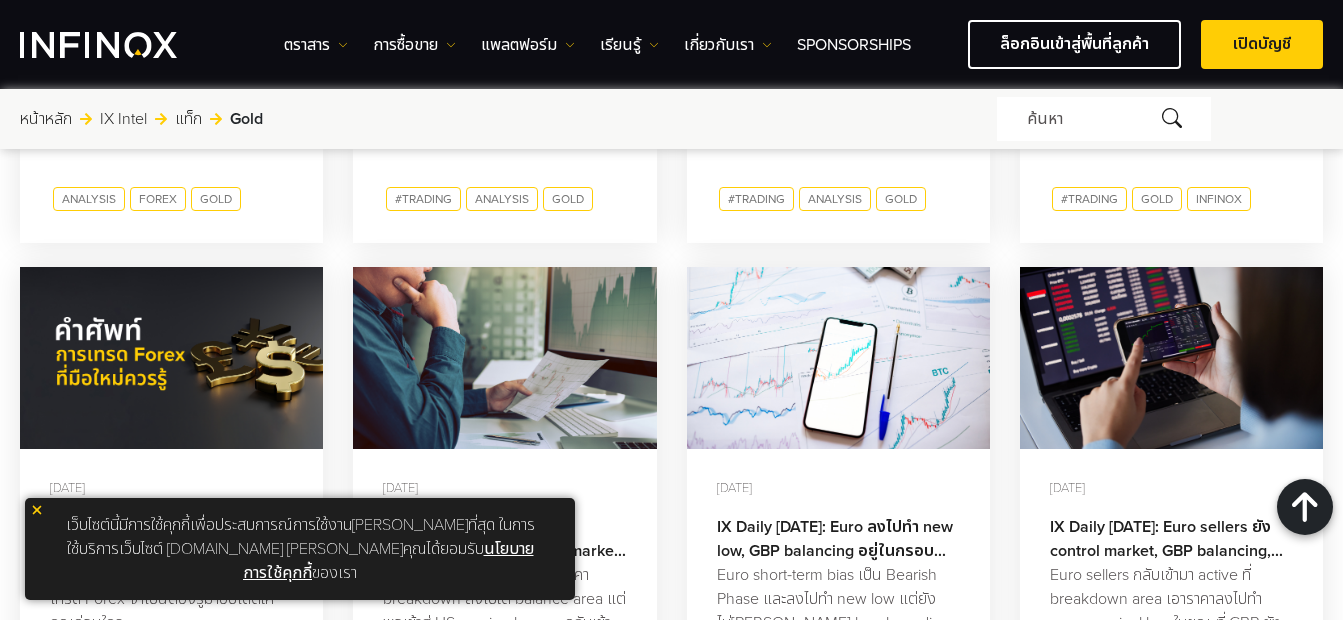 click on "IX PARTNERS
IXO PRIME
IX SOCIAL
สมัครรับอีเมลของเรา
ไม่พลาดโอกาสการซื้อขายกับ IX Daily สมัครได้แล้ว[PERSON_NAME]!
FirstName" at bounding box center (671, 1071) 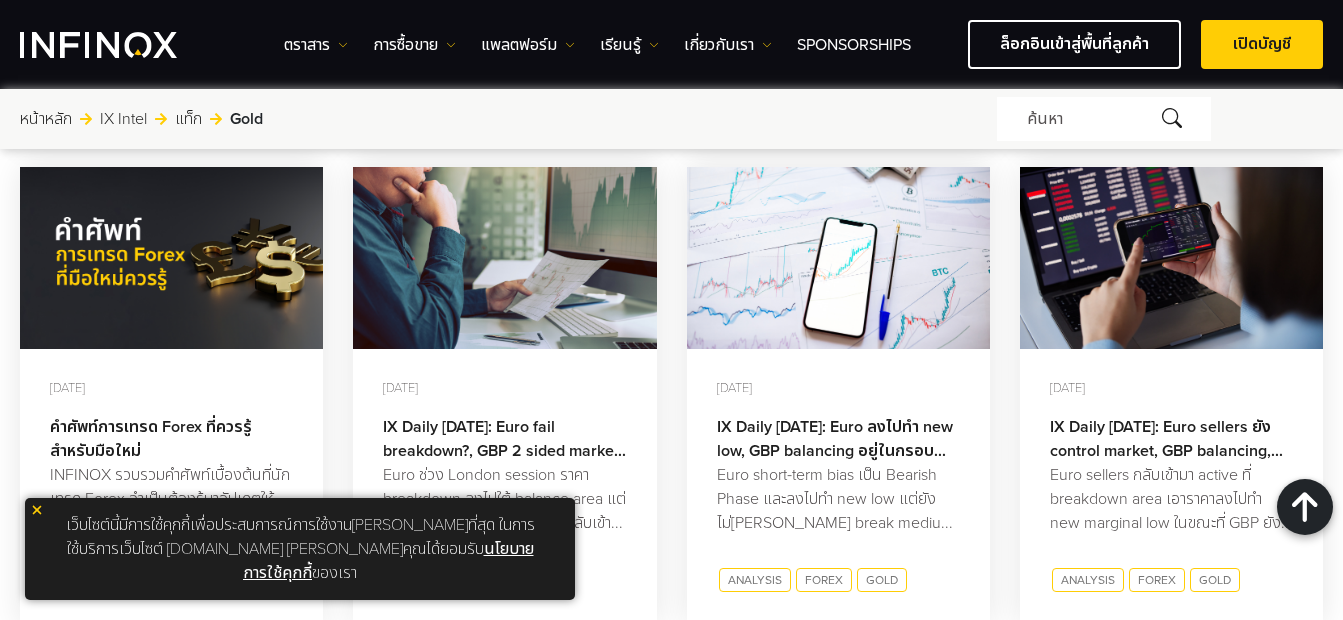 scroll, scrollTop: 1300, scrollLeft: 0, axis: vertical 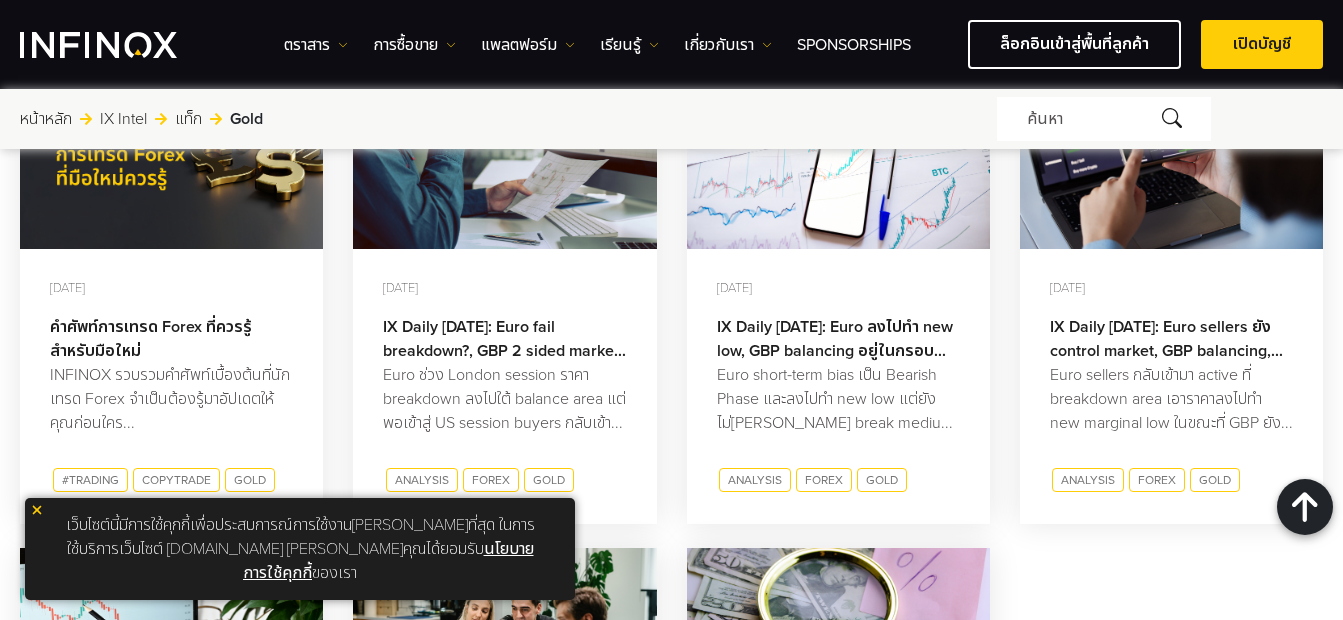 click on "คำศัพท์การเทรด Forex ที่ควรรู้สำหรับมือใหม่" at bounding box center (171, 339) 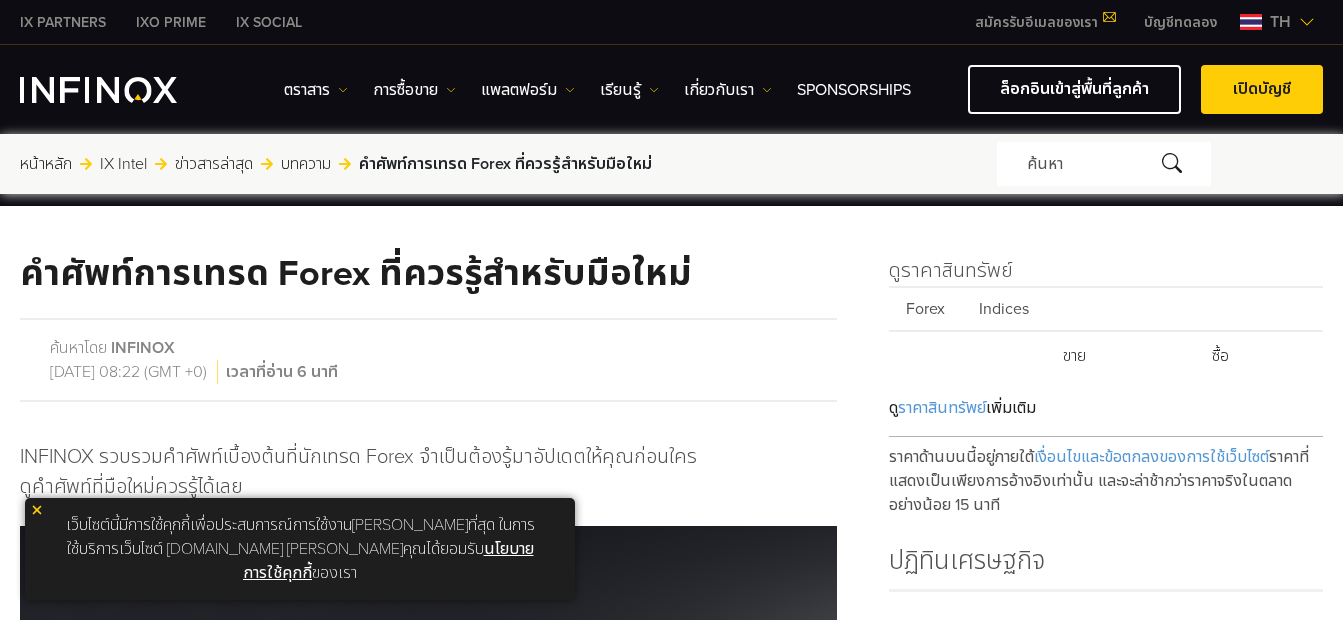 scroll, scrollTop: 900, scrollLeft: 0, axis: vertical 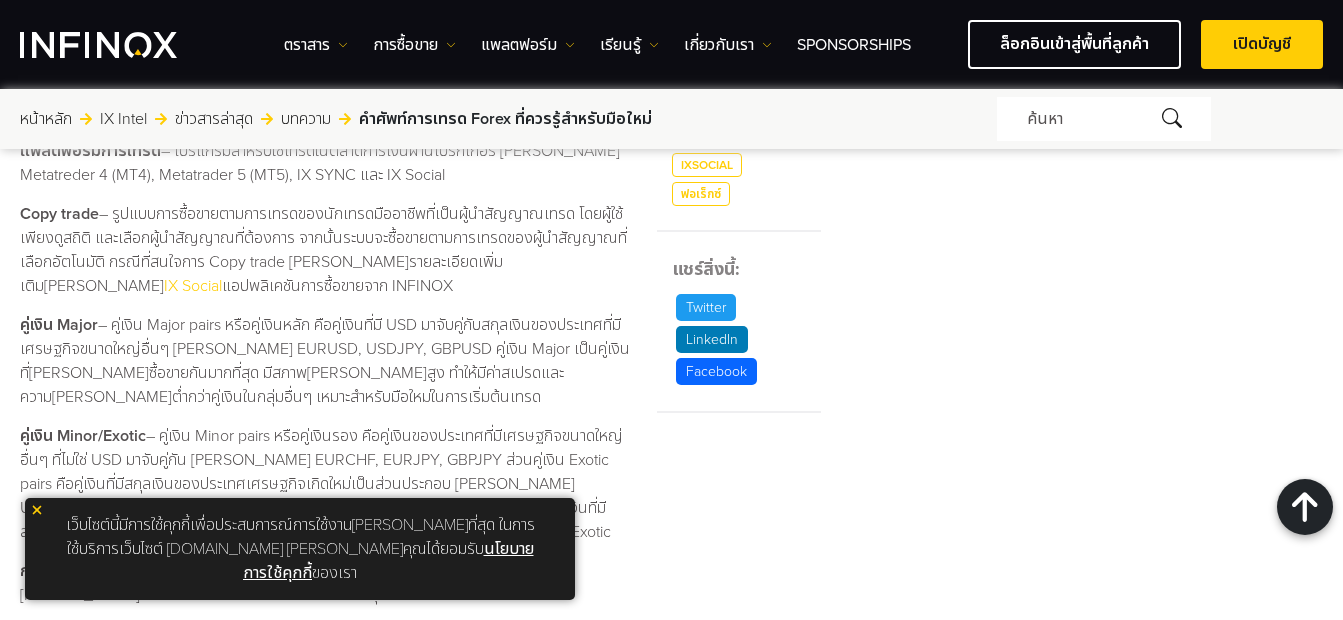 click on "IX PARTNERS
IXO PRIME
IX SOCIAL
สมัครรับอีเมลของเรา
ไม่พลาดโอกาสการซื้อขายกับ IX Daily สมัครได้แล้ว[PERSON_NAME]!
FirstName" at bounding box center [671, 548] 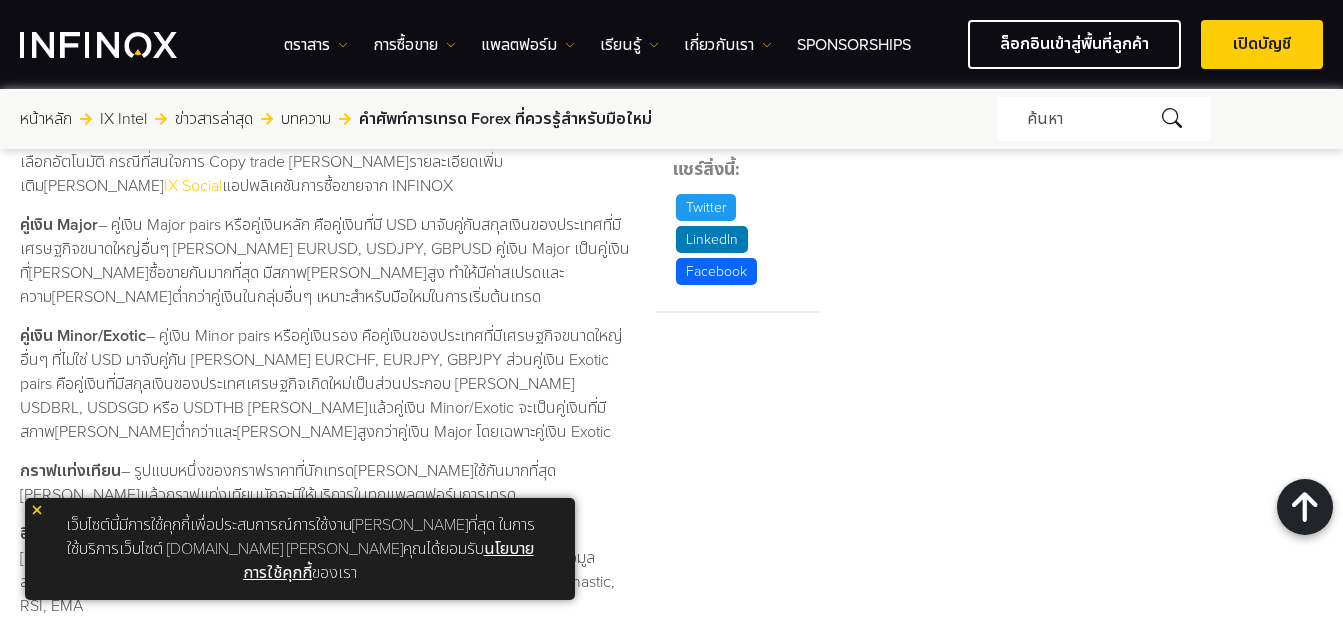click on "IX PARTNERS
IXO PRIME
IX SOCIAL
สมัครรับอีเมลของเรา
ไม่พลาดโอกาสการซื้อขายกับ IX Daily สมัครได้แล้ว[PERSON_NAME]!
FirstName" at bounding box center [671, 448] 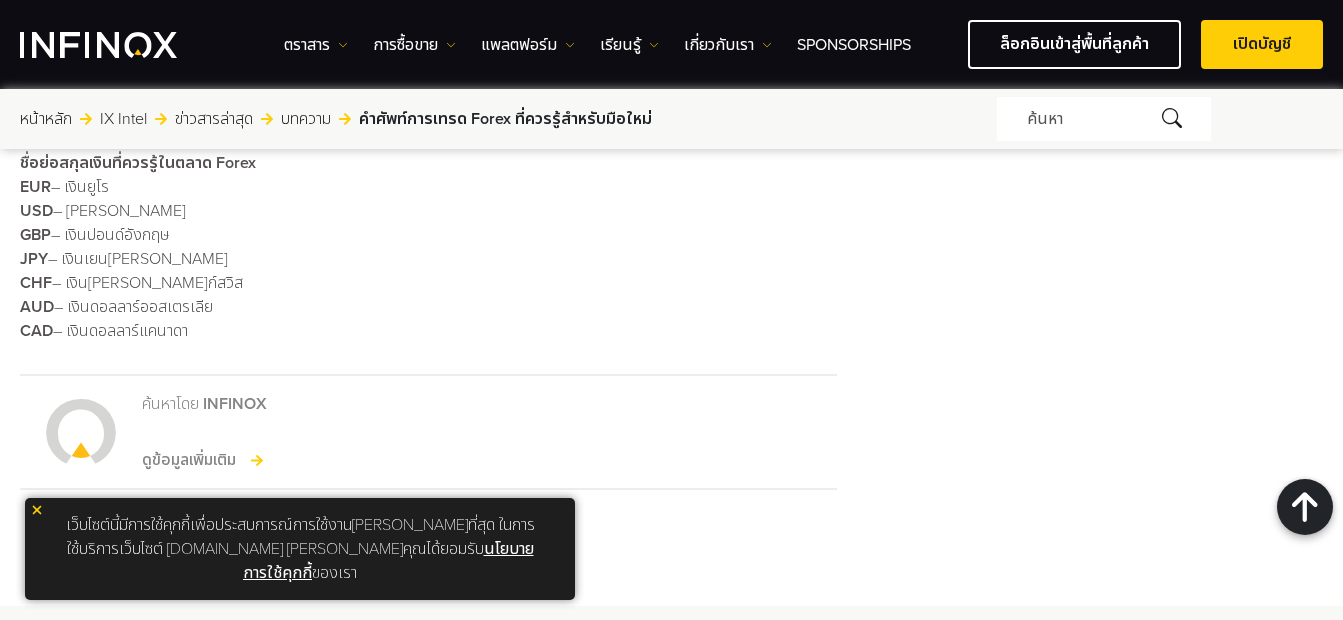 scroll, scrollTop: 2000, scrollLeft: 0, axis: vertical 